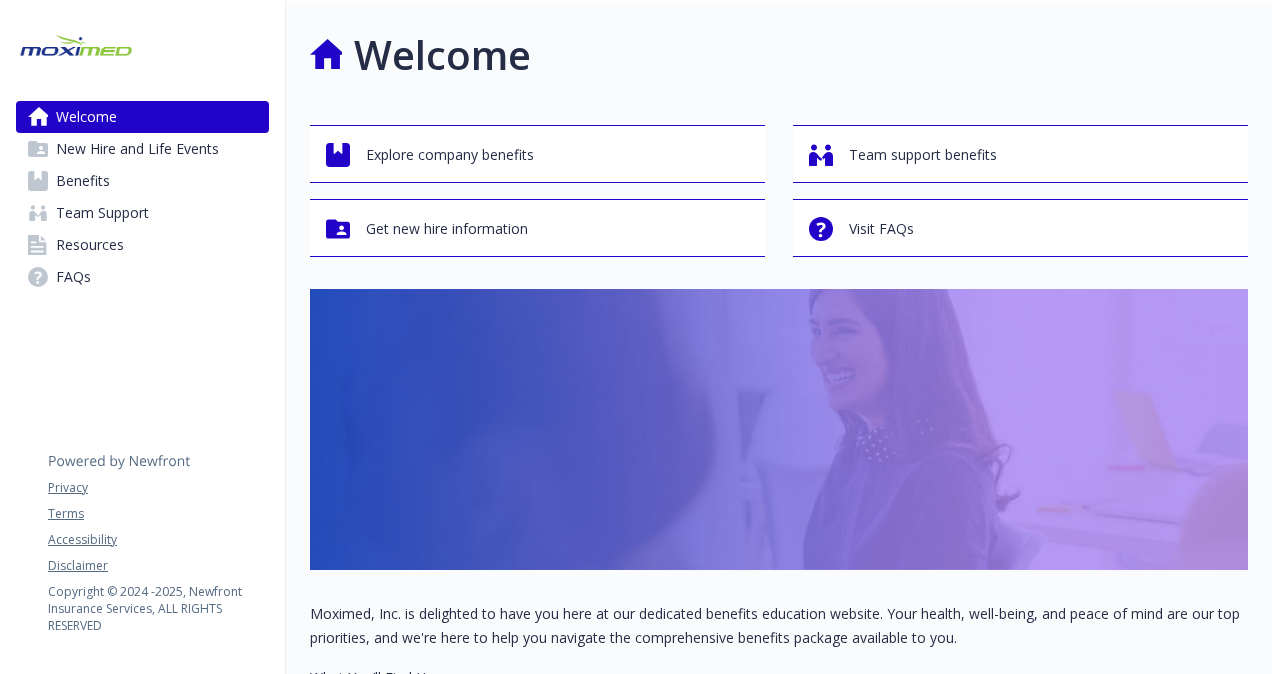scroll, scrollTop: 0, scrollLeft: 0, axis: both 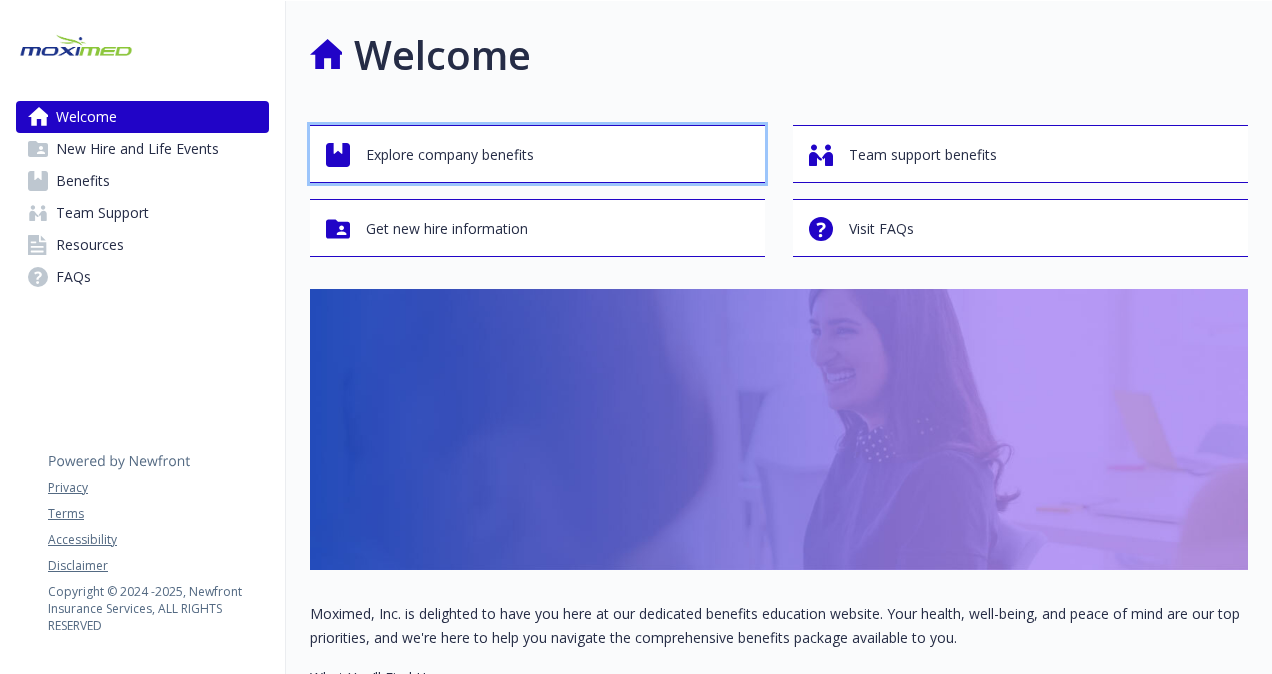 click on "Explore company benefits" at bounding box center (450, 155) 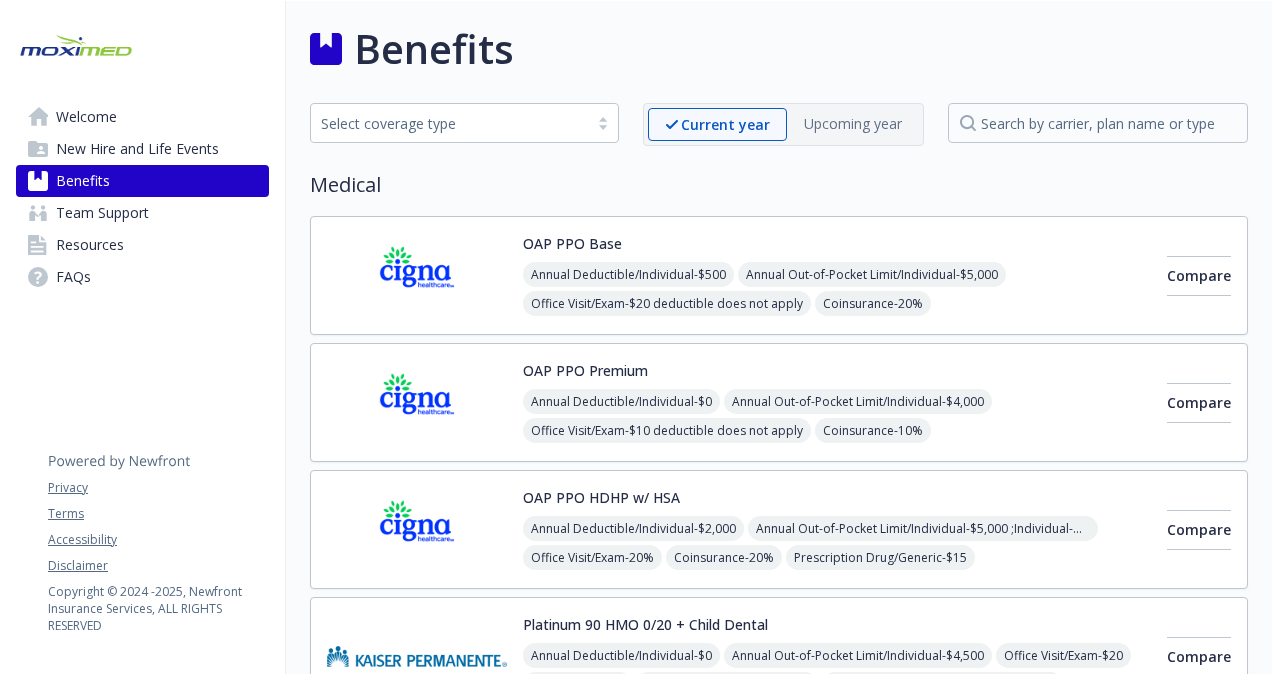 scroll, scrollTop: 0, scrollLeft: 0, axis: both 